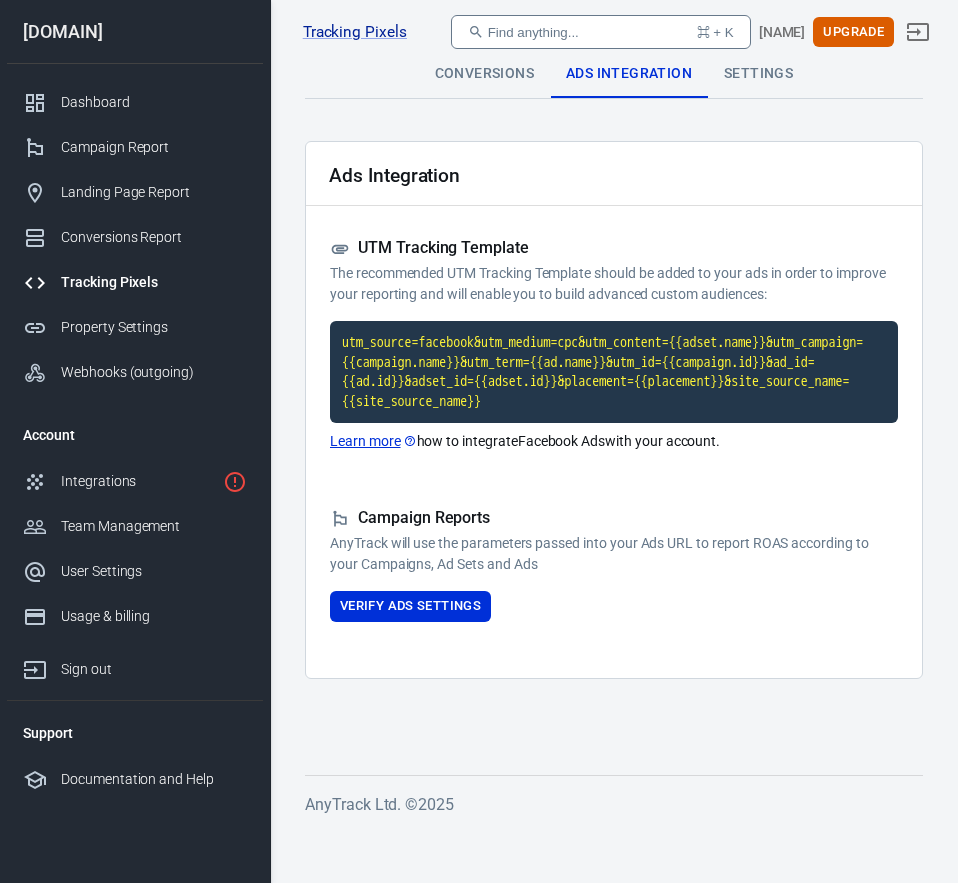 scroll, scrollTop: 0, scrollLeft: 0, axis: both 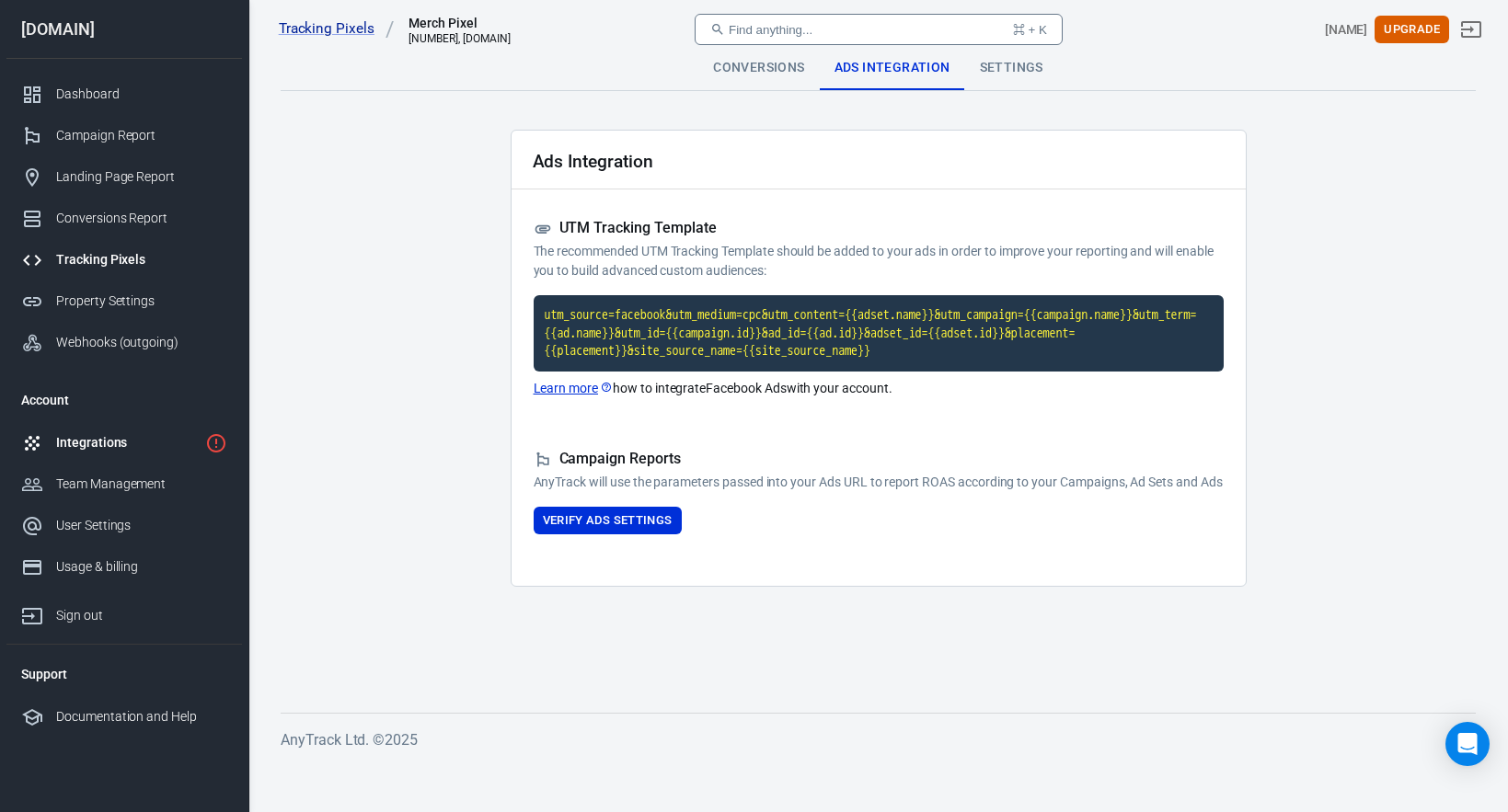 click on "Integrations" at bounding box center (127, 442) 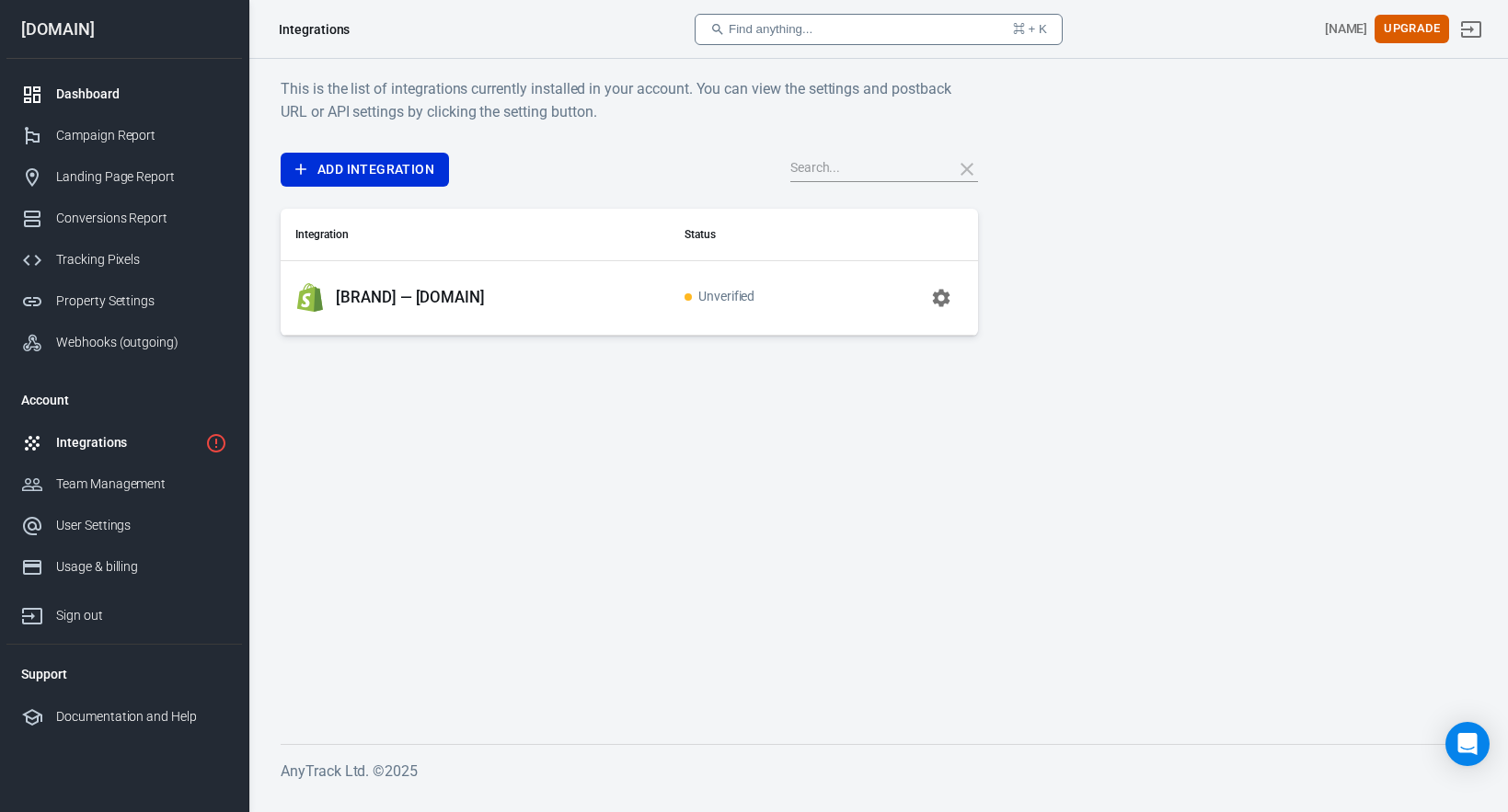 click on "Dashboard" at bounding box center (142, 94) 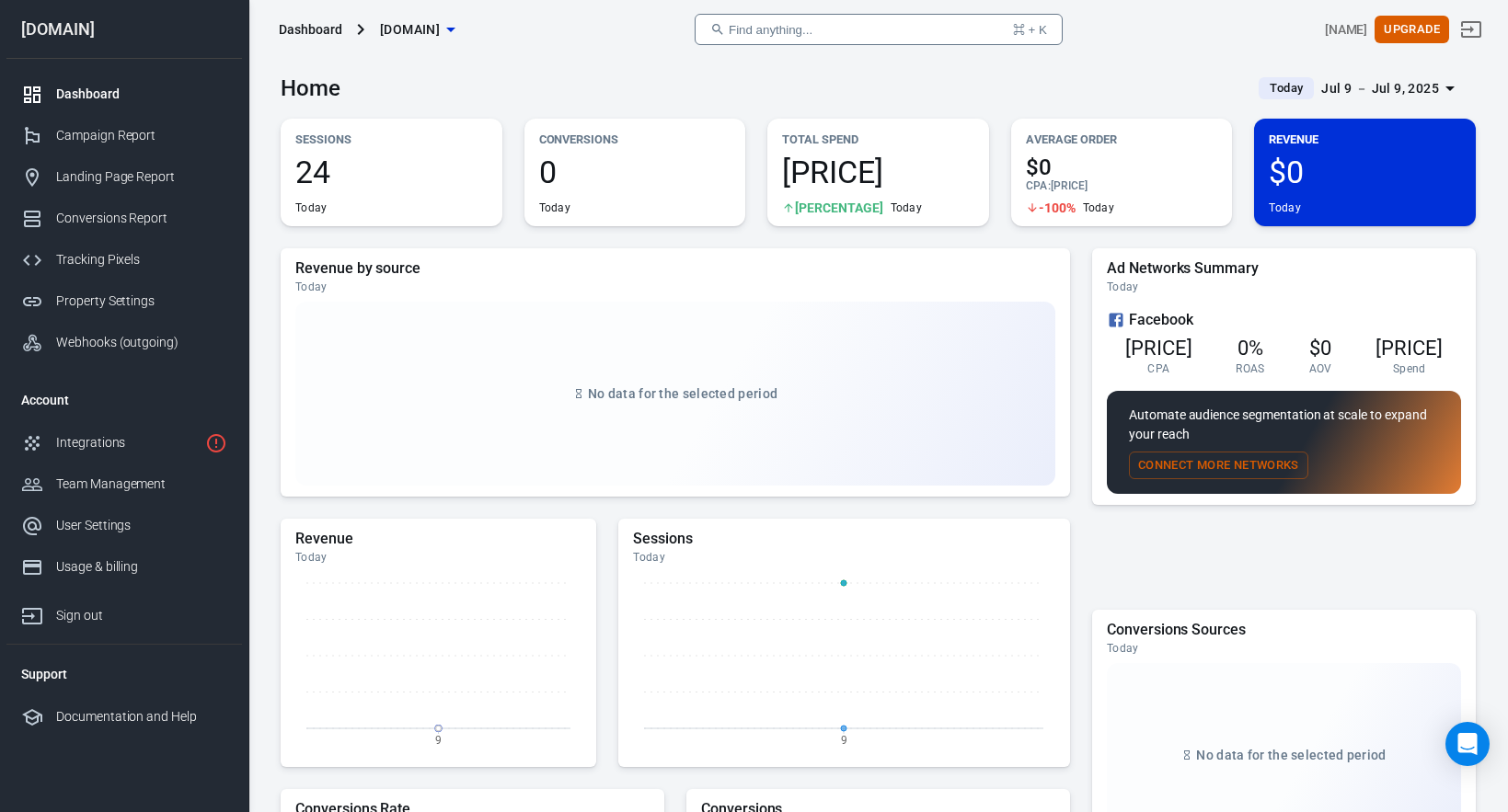 click on "0 Today" at bounding box center [391, 186] 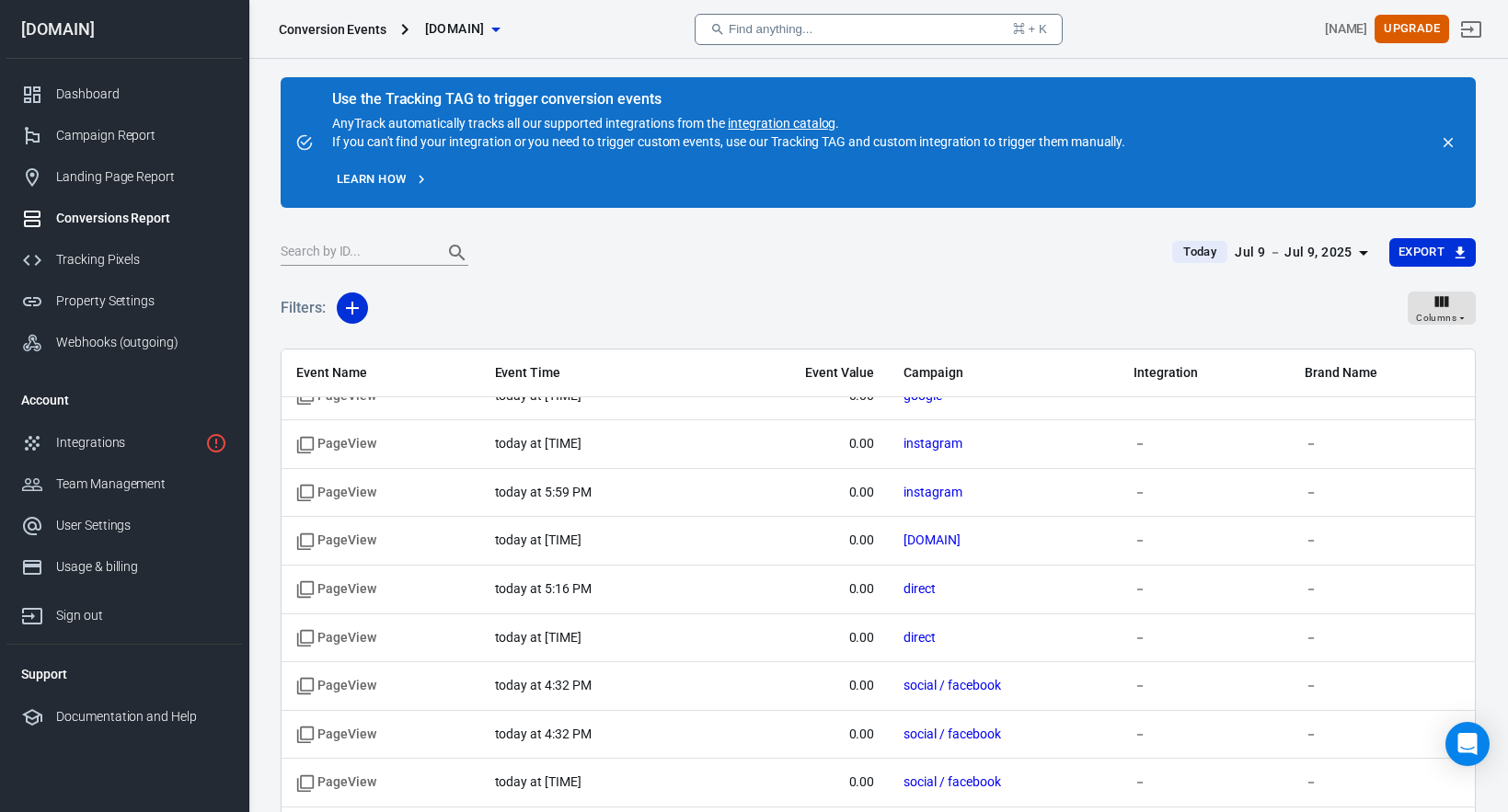scroll, scrollTop: 0, scrollLeft: 0, axis: both 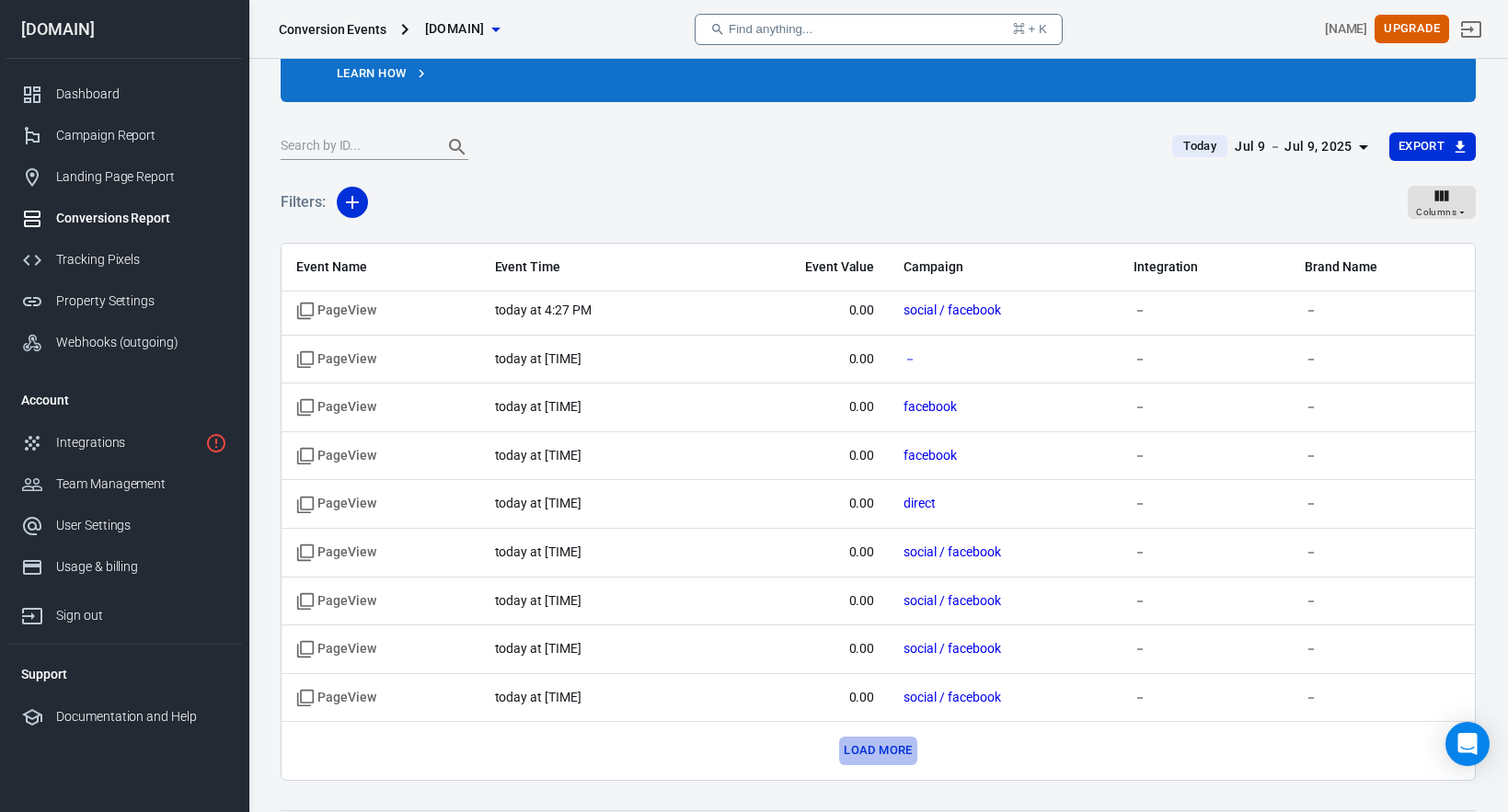 click on "Load more" at bounding box center [878, 750] 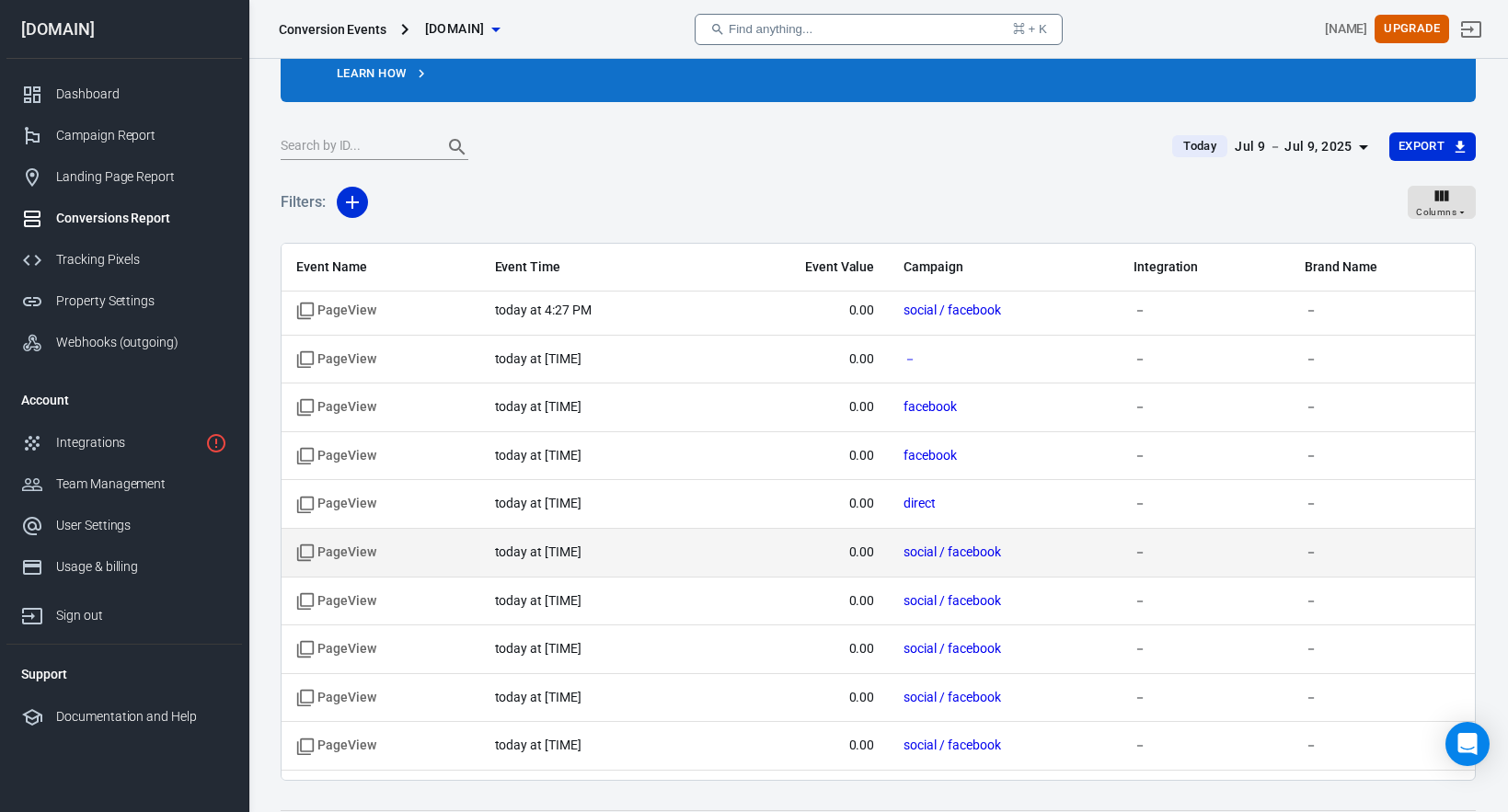 scroll, scrollTop: 154, scrollLeft: 0, axis: vertical 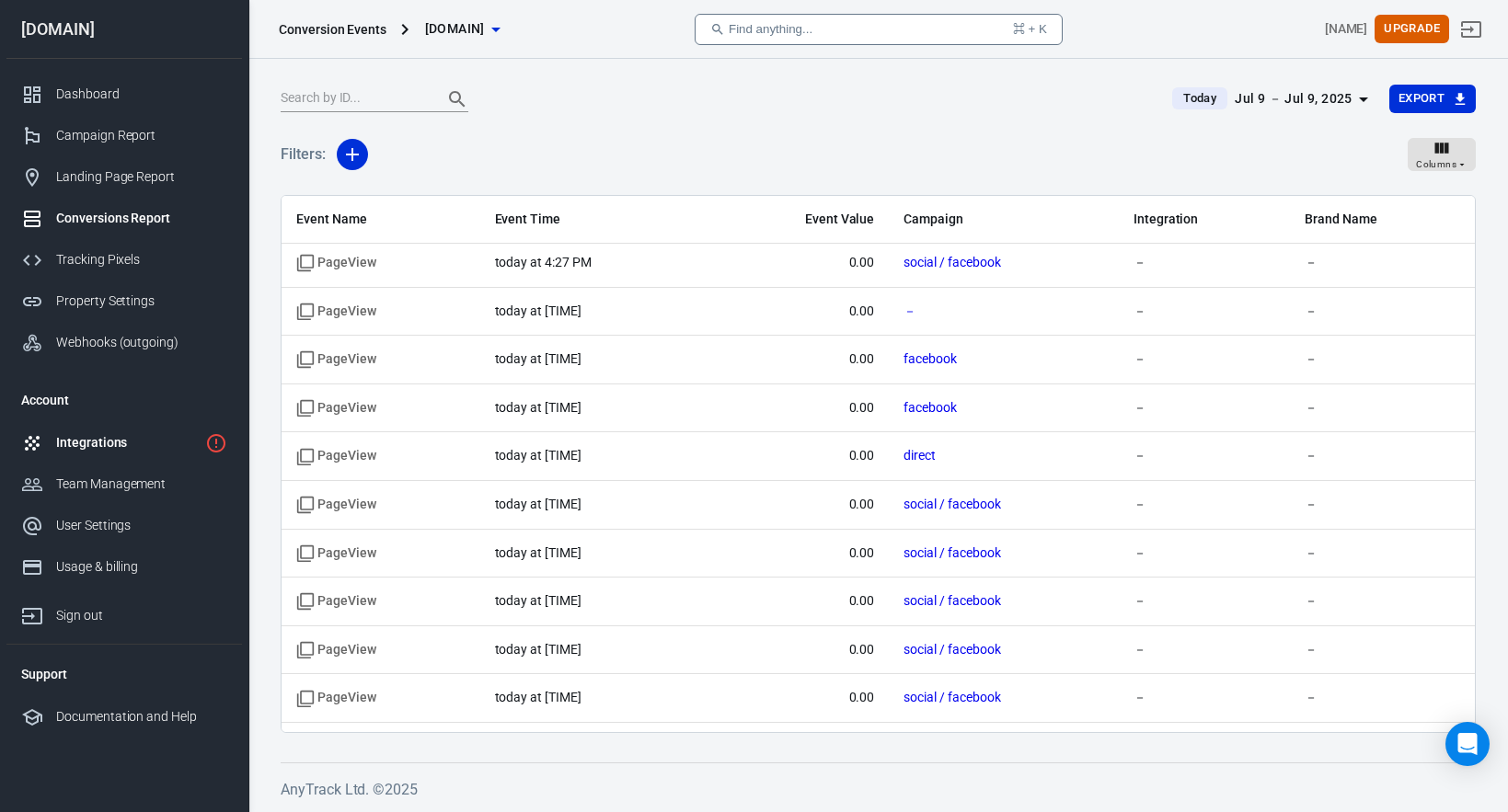 click on "Integrations" at bounding box center (127, 442) 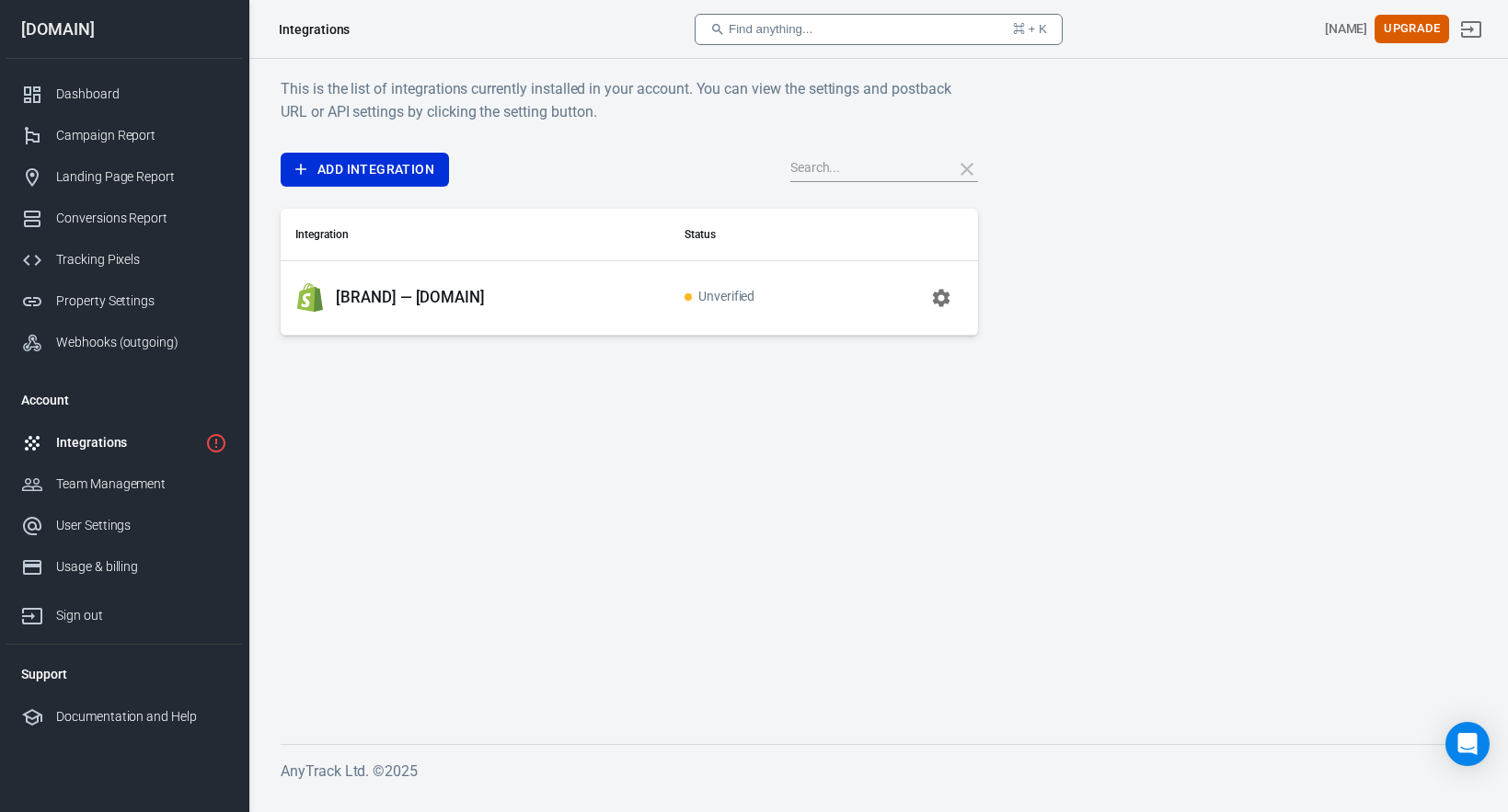 scroll, scrollTop: 0, scrollLeft: 0, axis: both 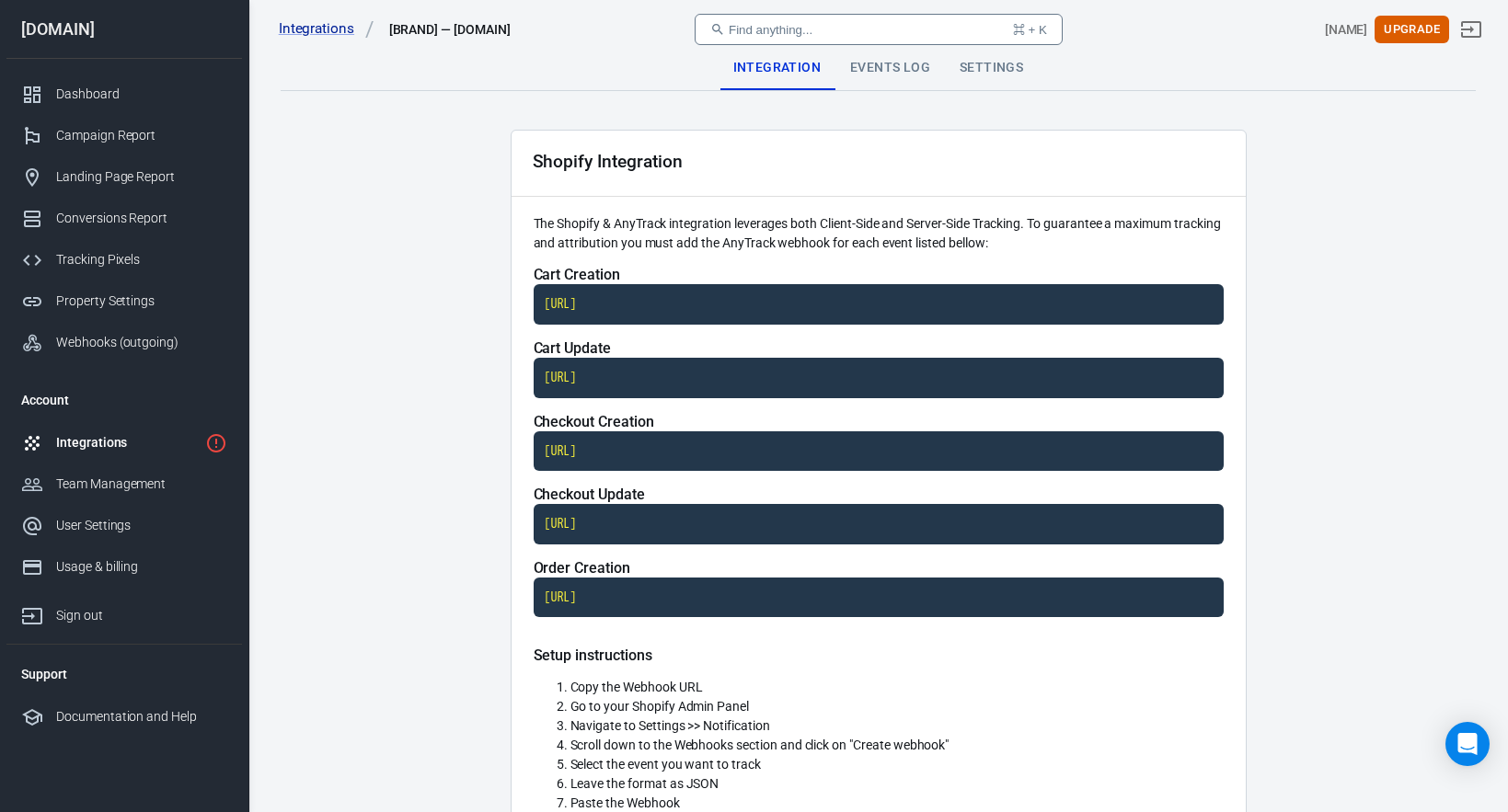 click on "Integration Events Log Settings [BRAND] Integration The [BRAND] & AnyTrack integration leverages both Client-Side and Server-Side Tracking. To guarantee a maximum tracking and attribution you must add the AnyTrack webhook for each event listed bellow: Cart Creation [URL] Cart Update [URL] Checkout Creation [URL] Checkout Update [URL] Order Creation [URL] Setup instructions Copy the Webhook URL Go to your [BRAND] Admin Panel Navigate to Settings >> Notification Scroll down to the Webhooks section and click on "Create webhook" Select the event you want to track Leave the format as JSON Paste the Webhook Update the Webhook API version to Latest Click on "Save webhook" Repeat these steps for all events listed above Note" at bounding box center (878, 711) 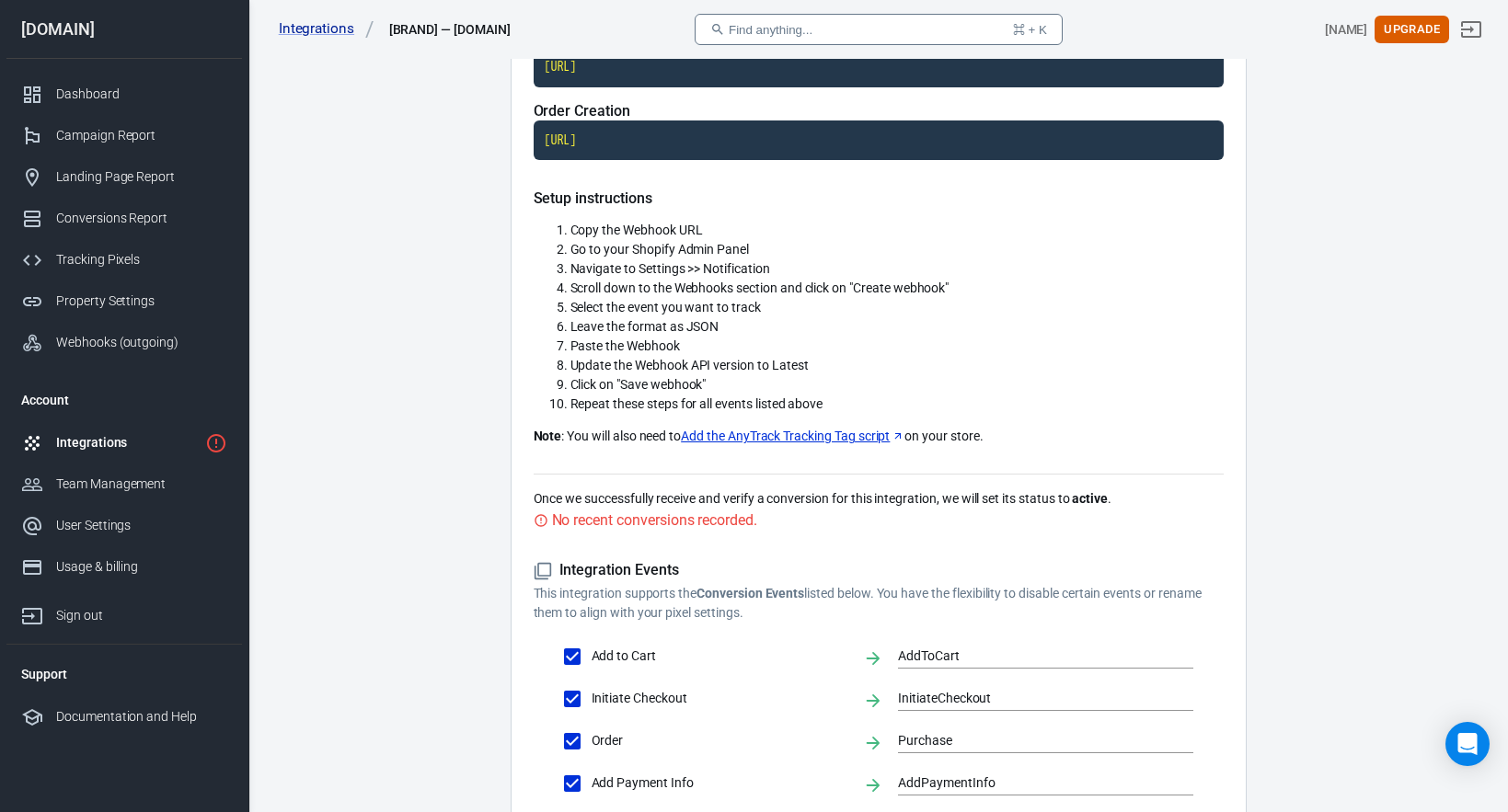 scroll, scrollTop: 465, scrollLeft: 0, axis: vertical 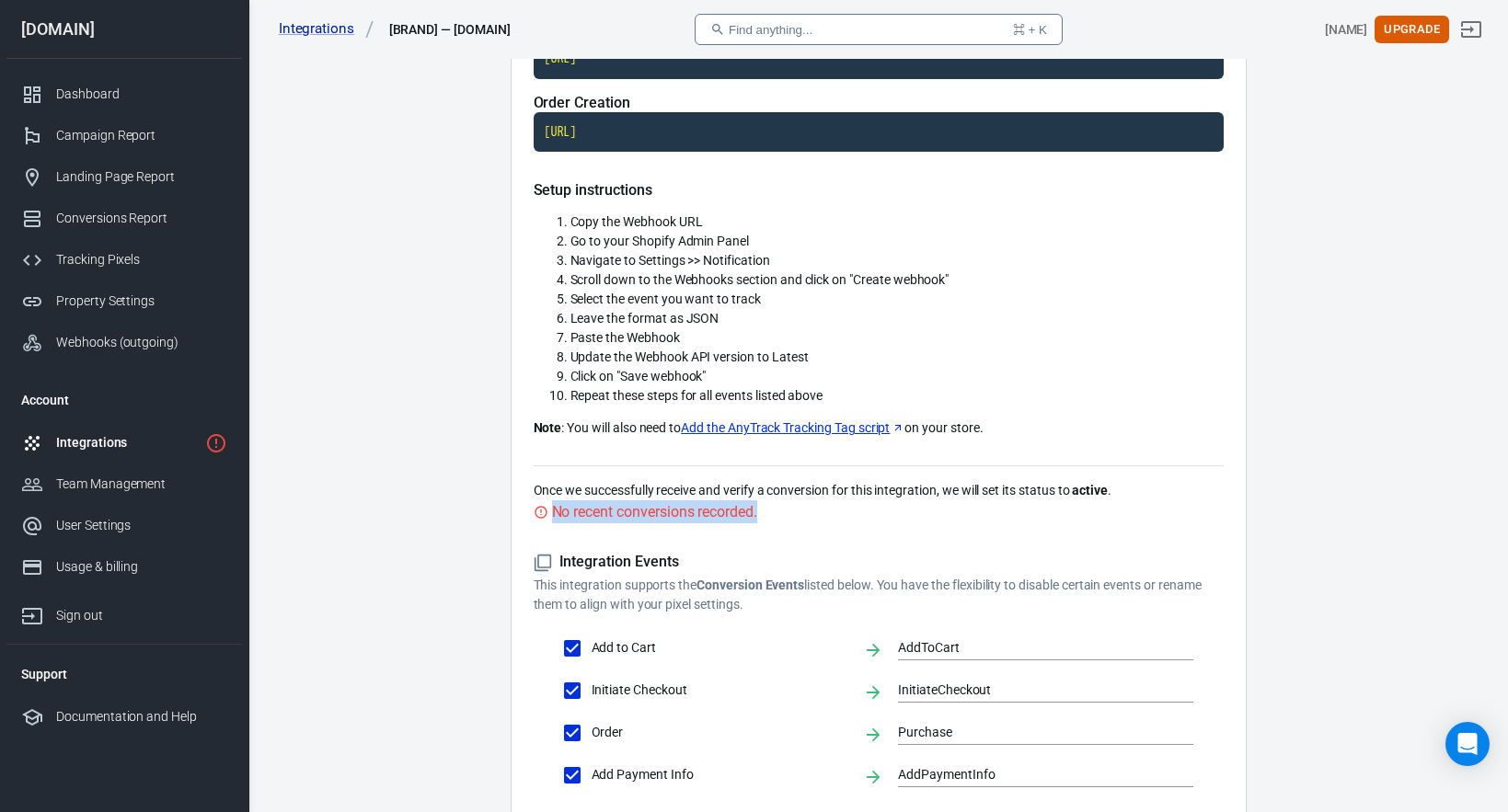 drag, startPoint x: 792, startPoint y: 518, endPoint x: 462, endPoint y: 518, distance: 330 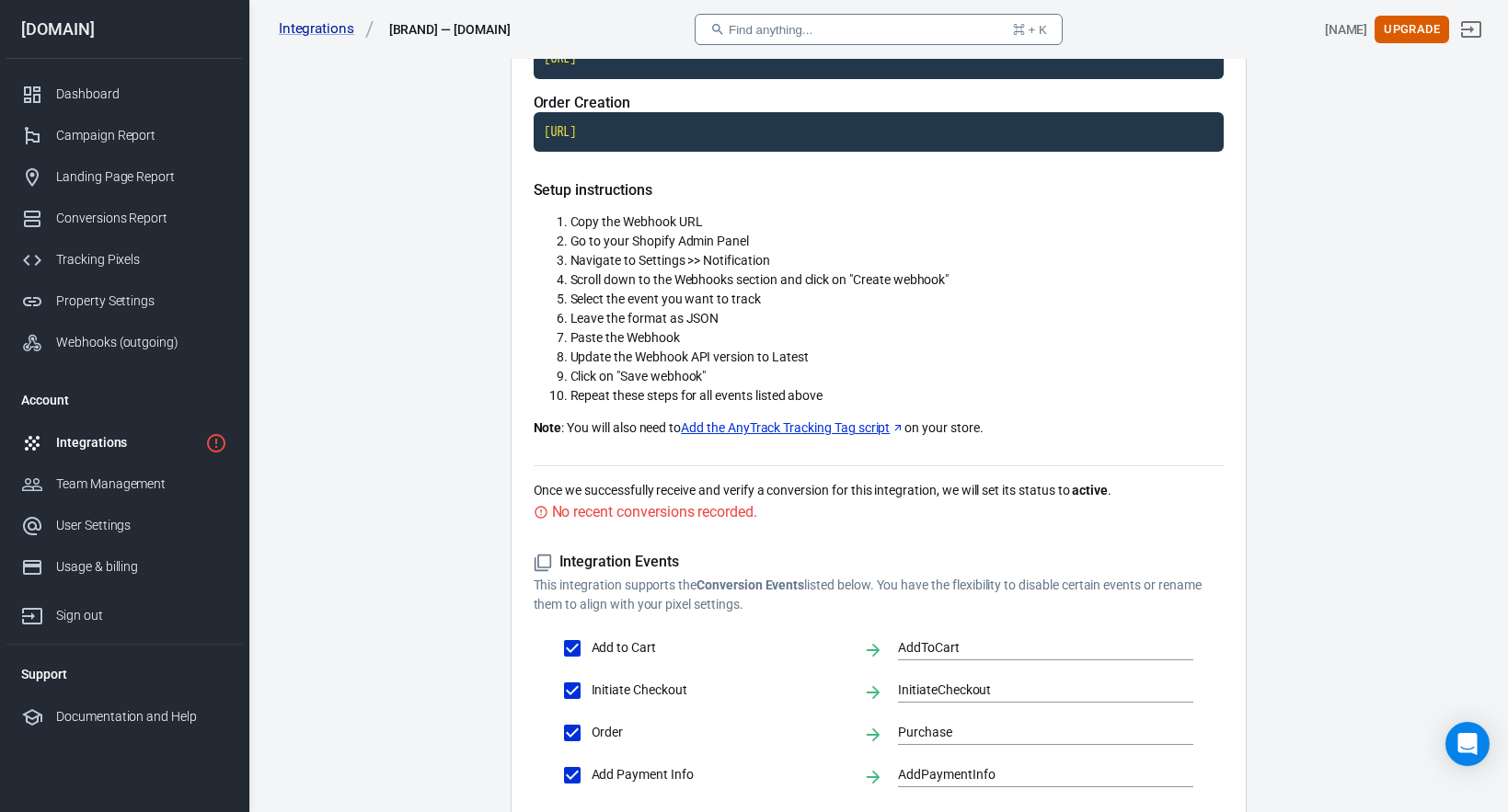 click on "Integration Events This integration supports the Conversion Events listed below. You have the flexibility to disable certain events or rename them to align with your pixel settings. Add to Cart AddToCart Initiate Checkout InitiateCheckout Order Purchase Add Payment Info AddPaymentInfo Save" at bounding box center [879, 704] 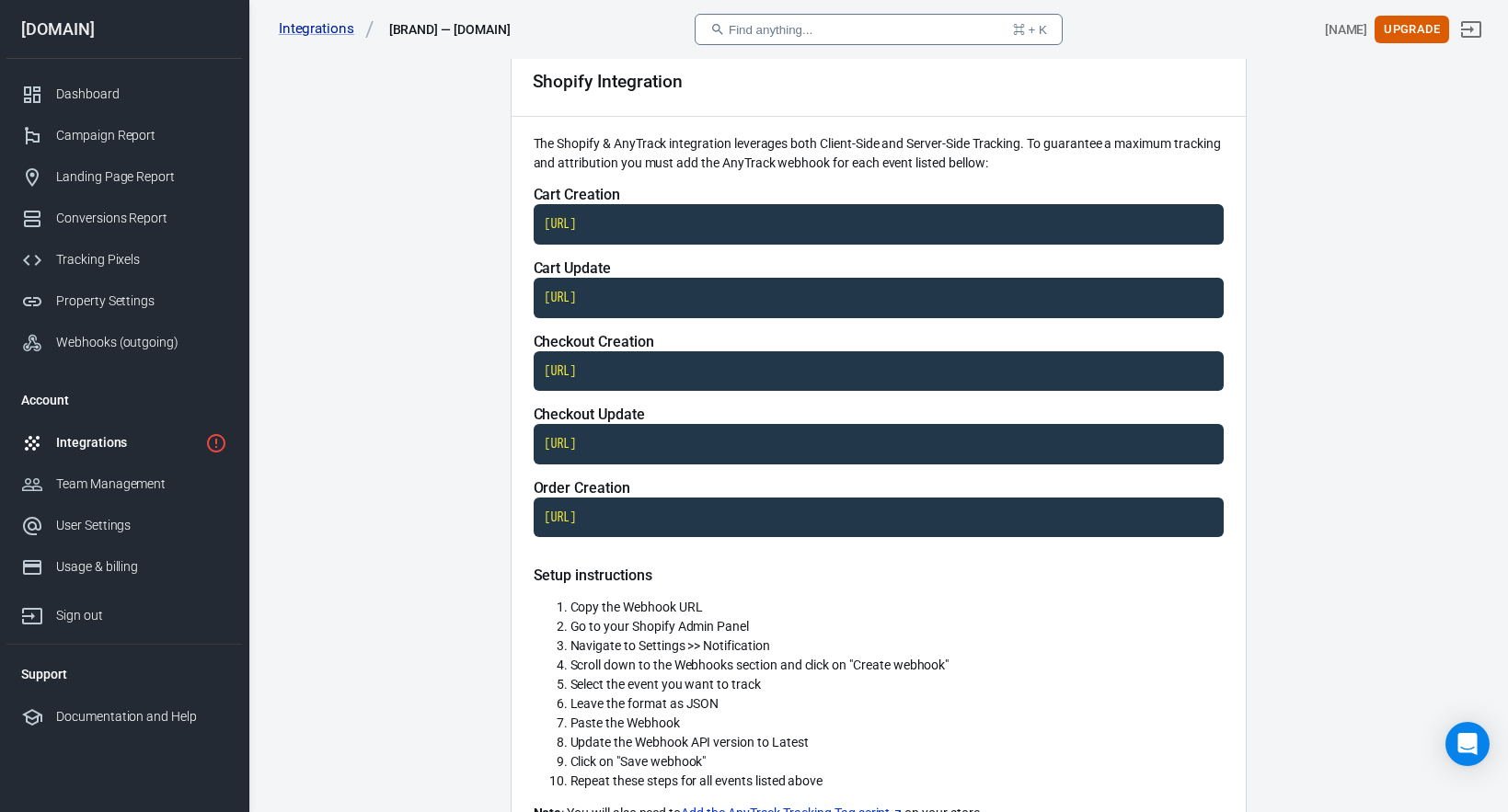 scroll, scrollTop: 86, scrollLeft: 0, axis: vertical 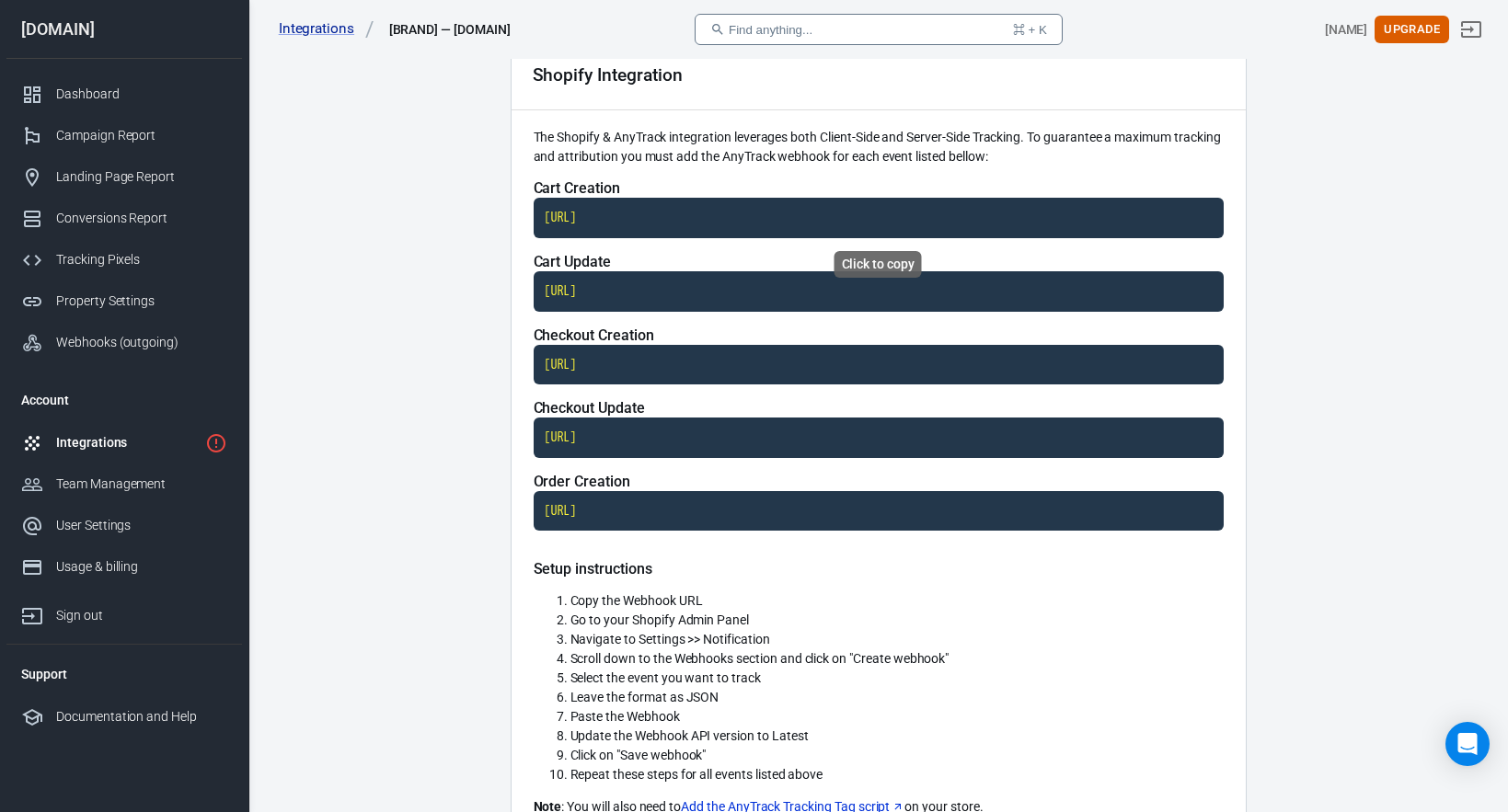 click on "[URL]" at bounding box center [879, 218] 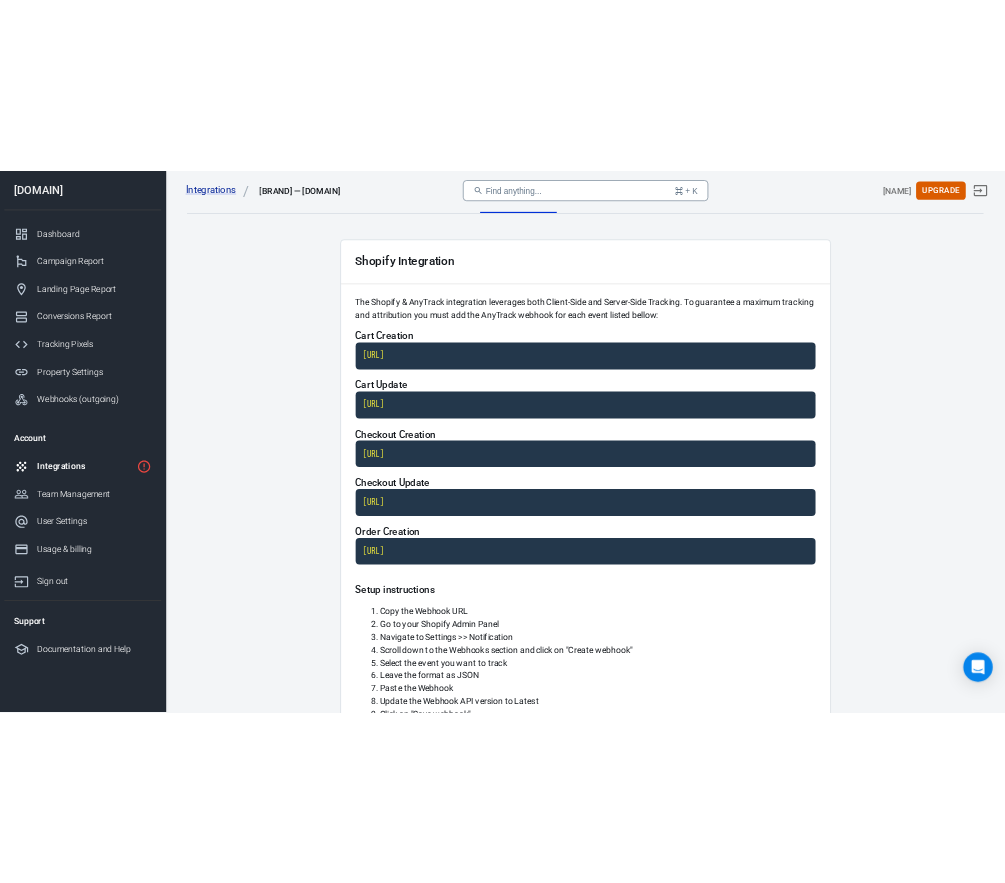 scroll, scrollTop: 0, scrollLeft: 0, axis: both 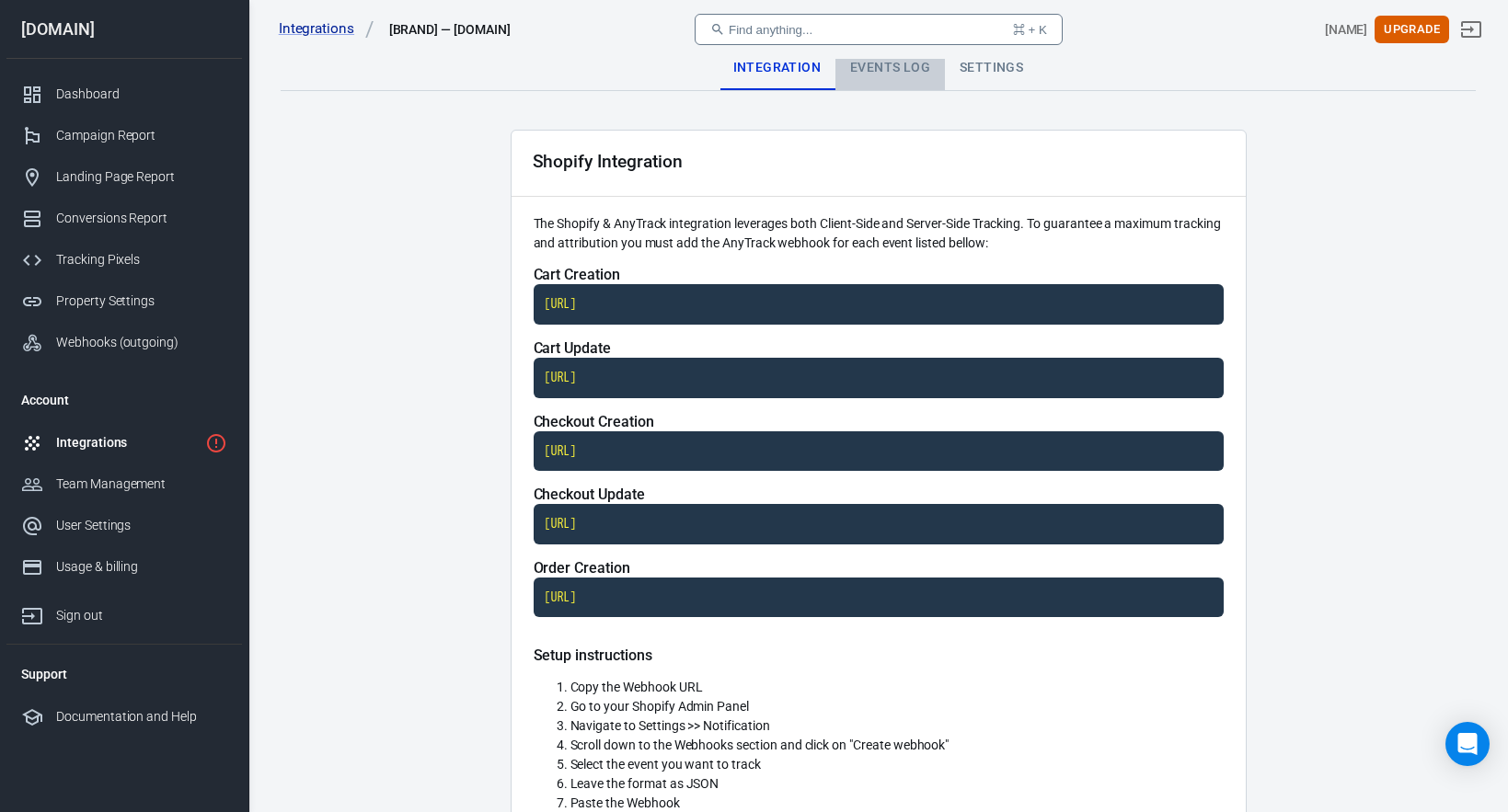 click on "Events Log" at bounding box center [890, 68] 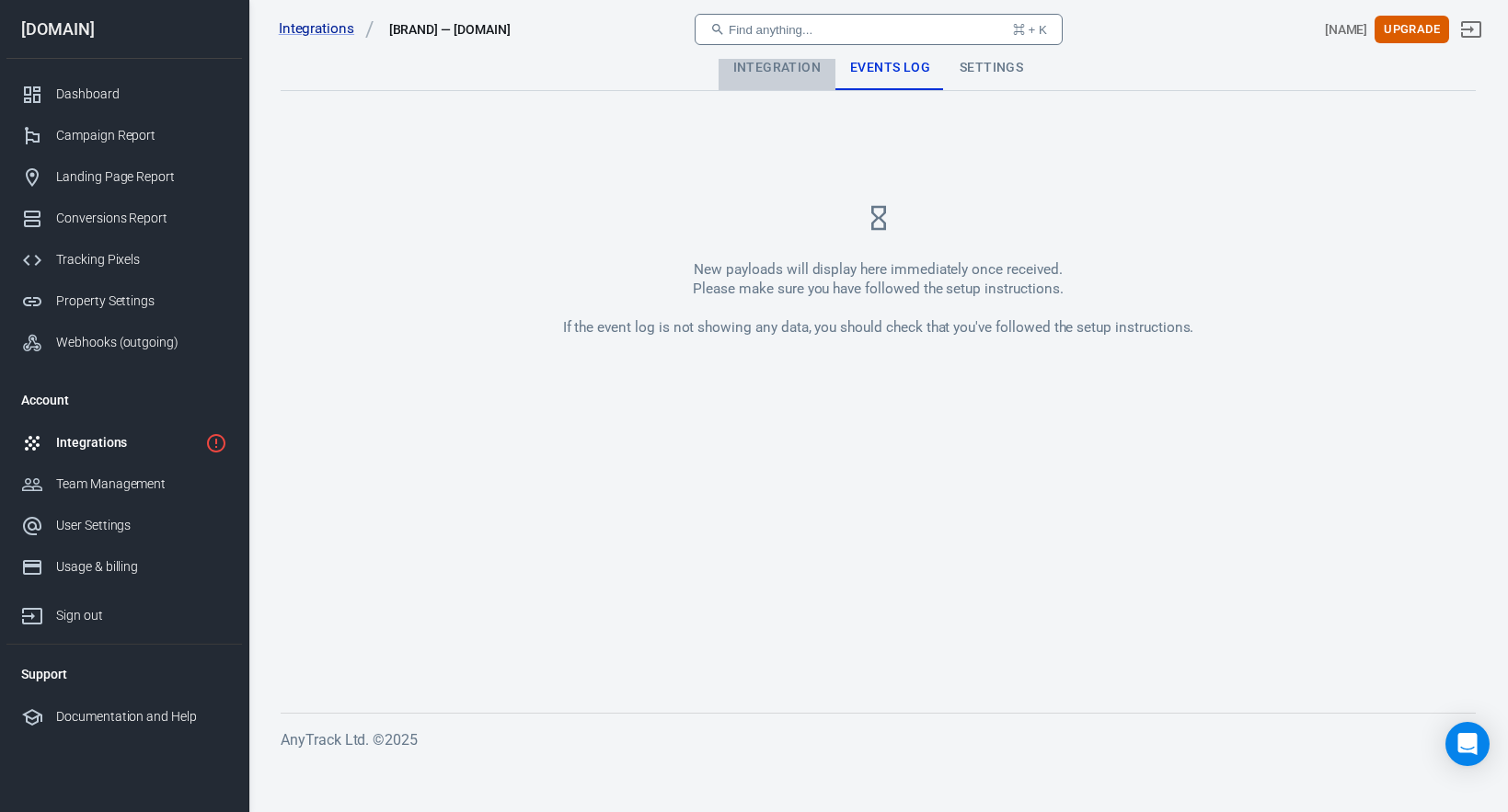 click on "Integration" at bounding box center [777, 68] 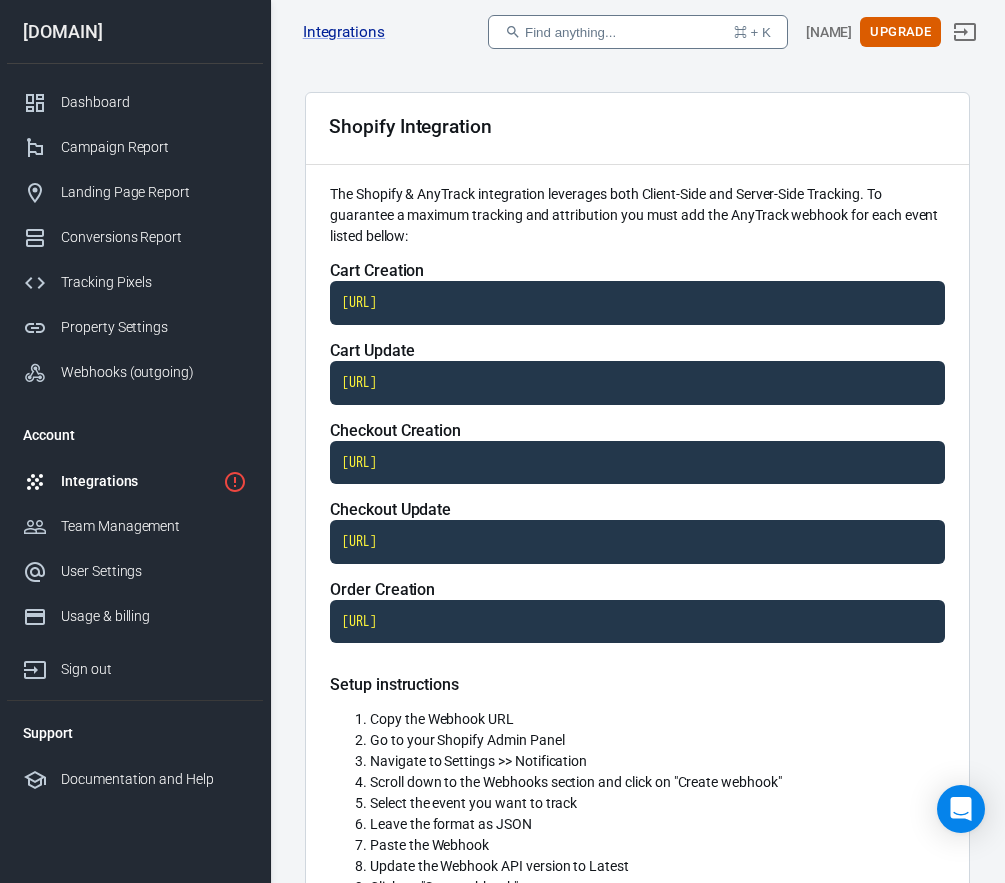scroll, scrollTop: 59, scrollLeft: 0, axis: vertical 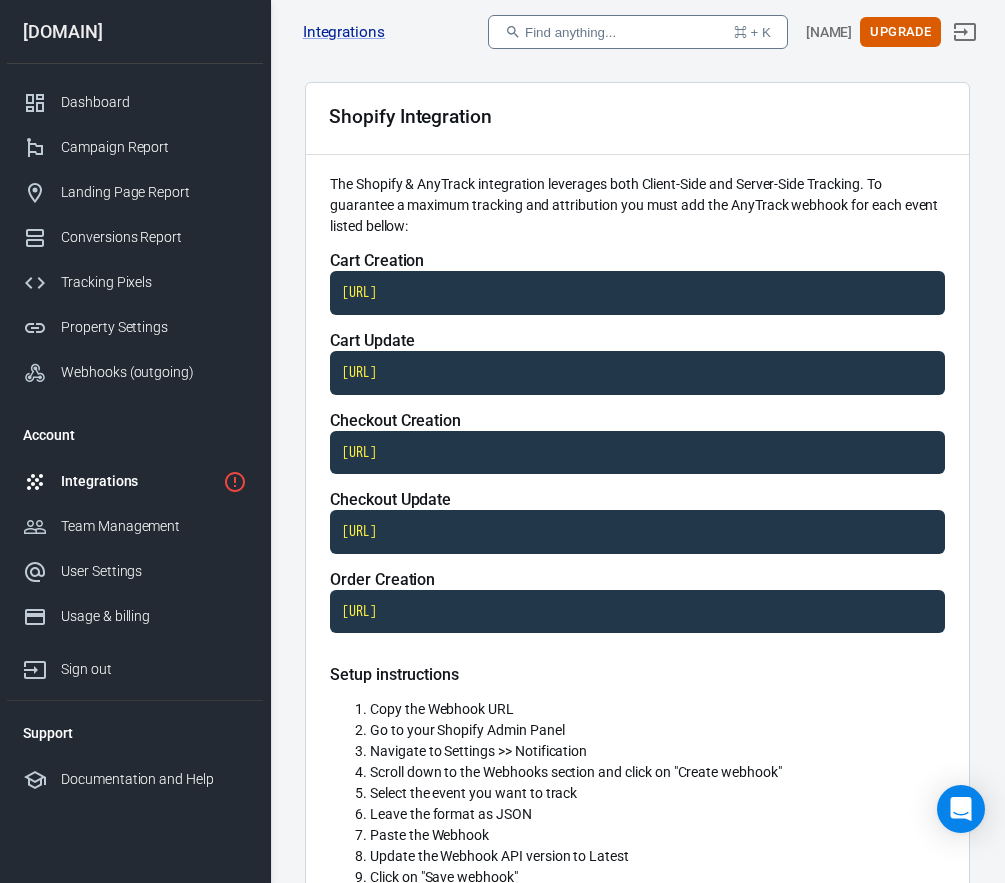 click on "[URL]" at bounding box center (637, 293) 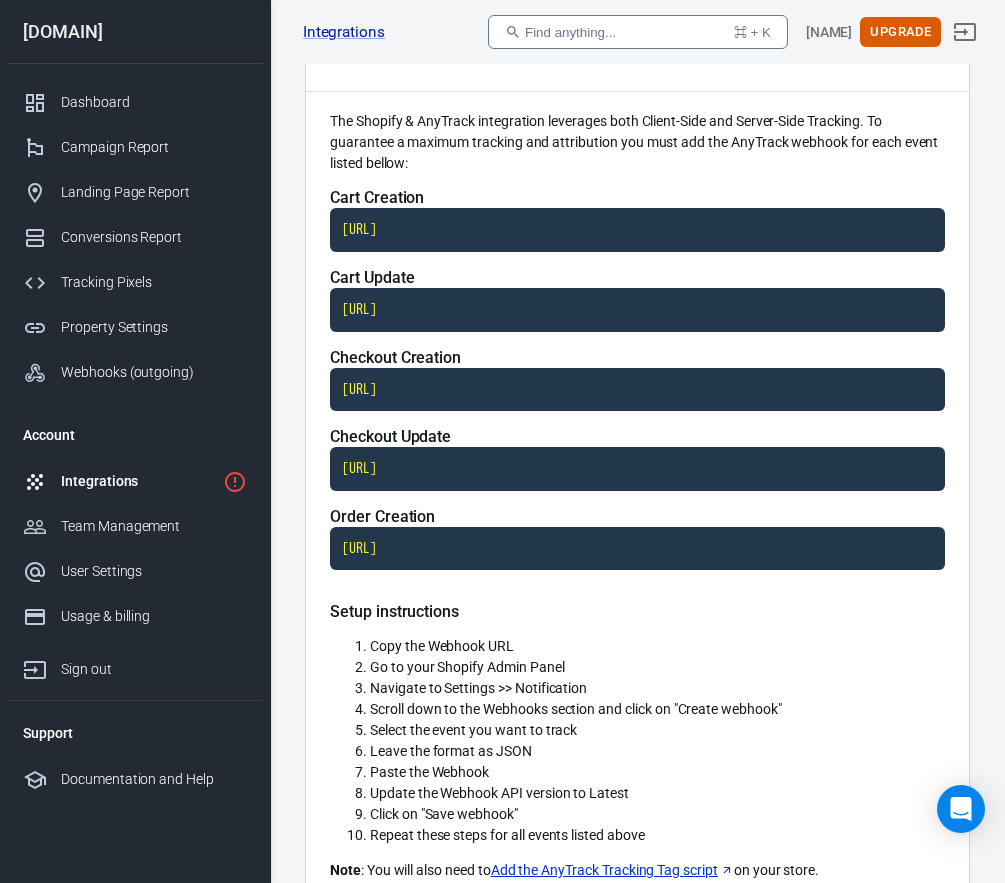 scroll, scrollTop: 131, scrollLeft: 0, axis: vertical 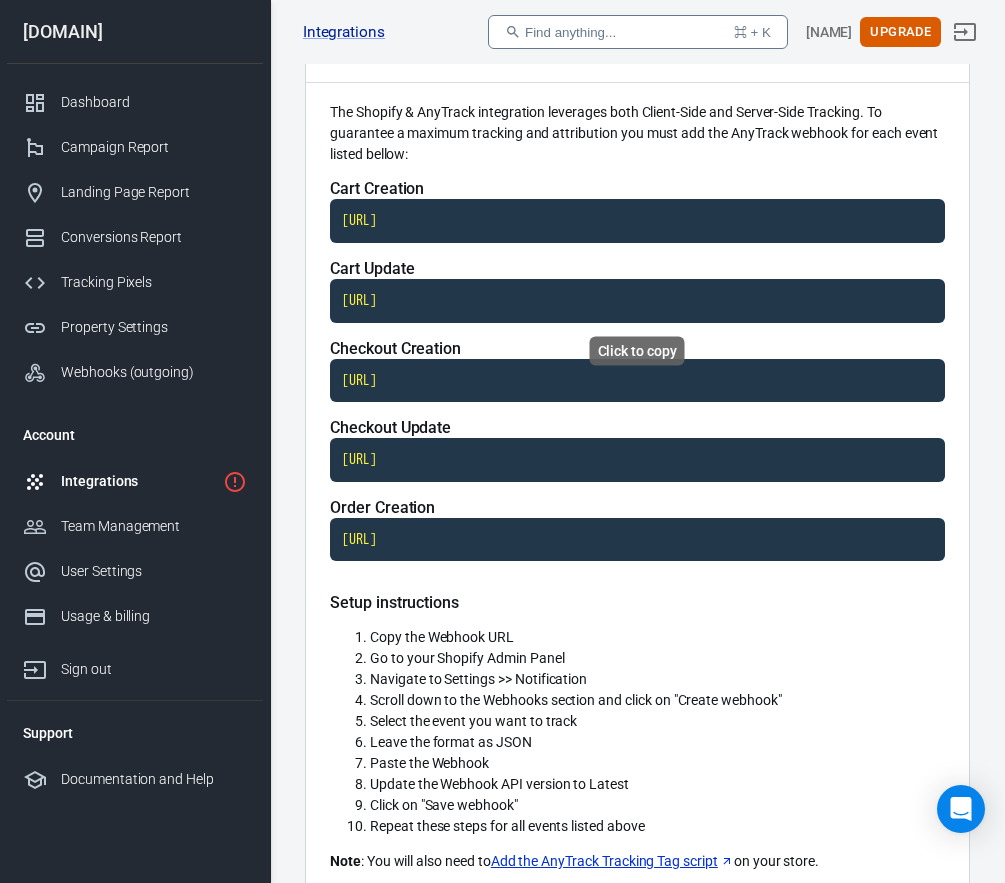 click on "[URL]" at bounding box center (637, 221) 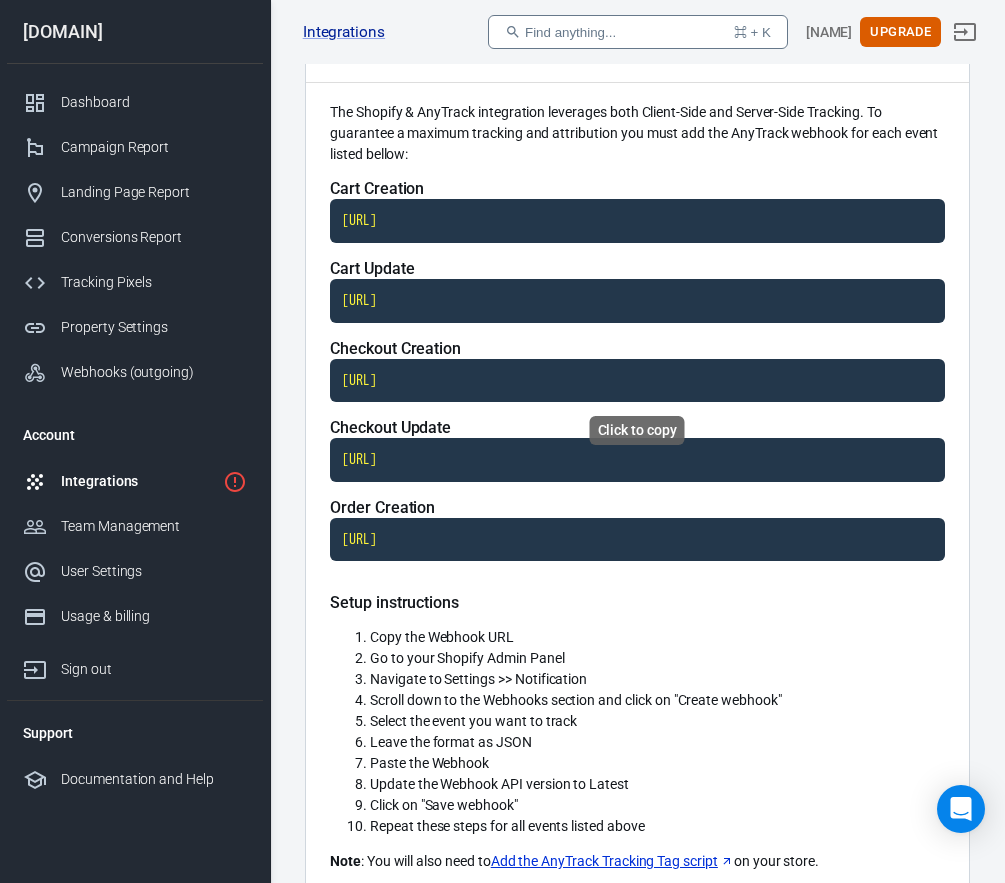 click on "[URL]" at bounding box center (637, 221) 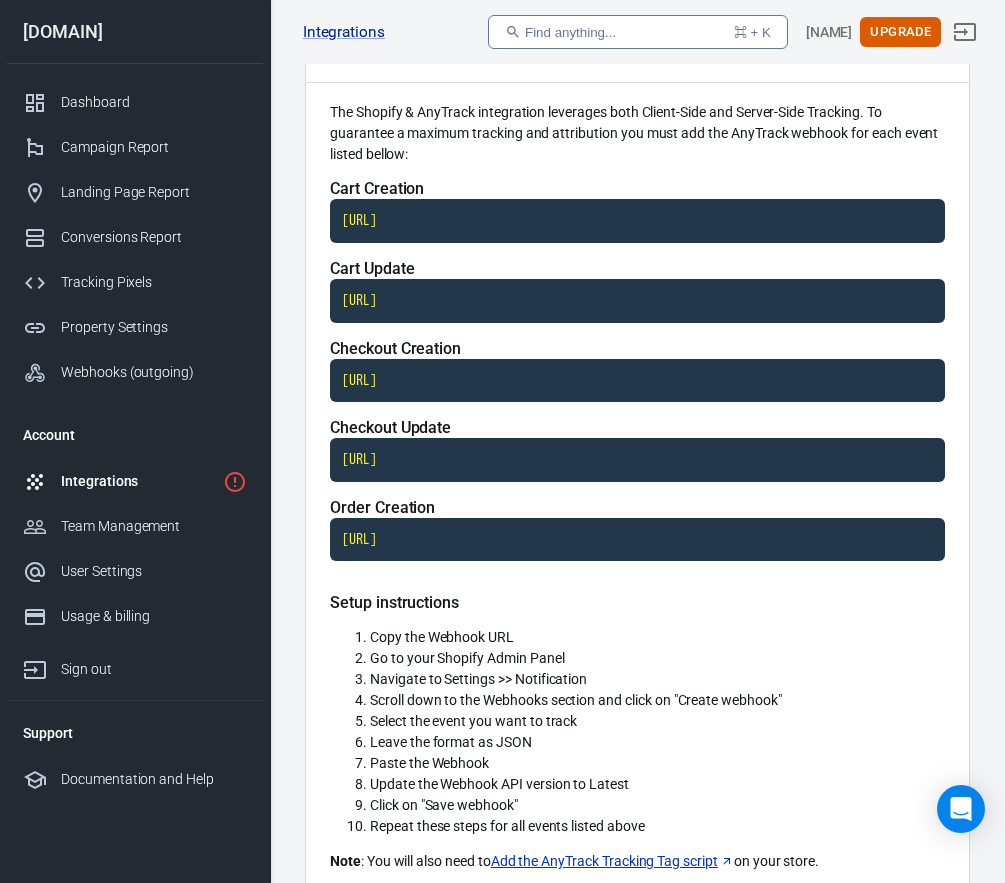 click on "[URL]" at bounding box center [637, 221] 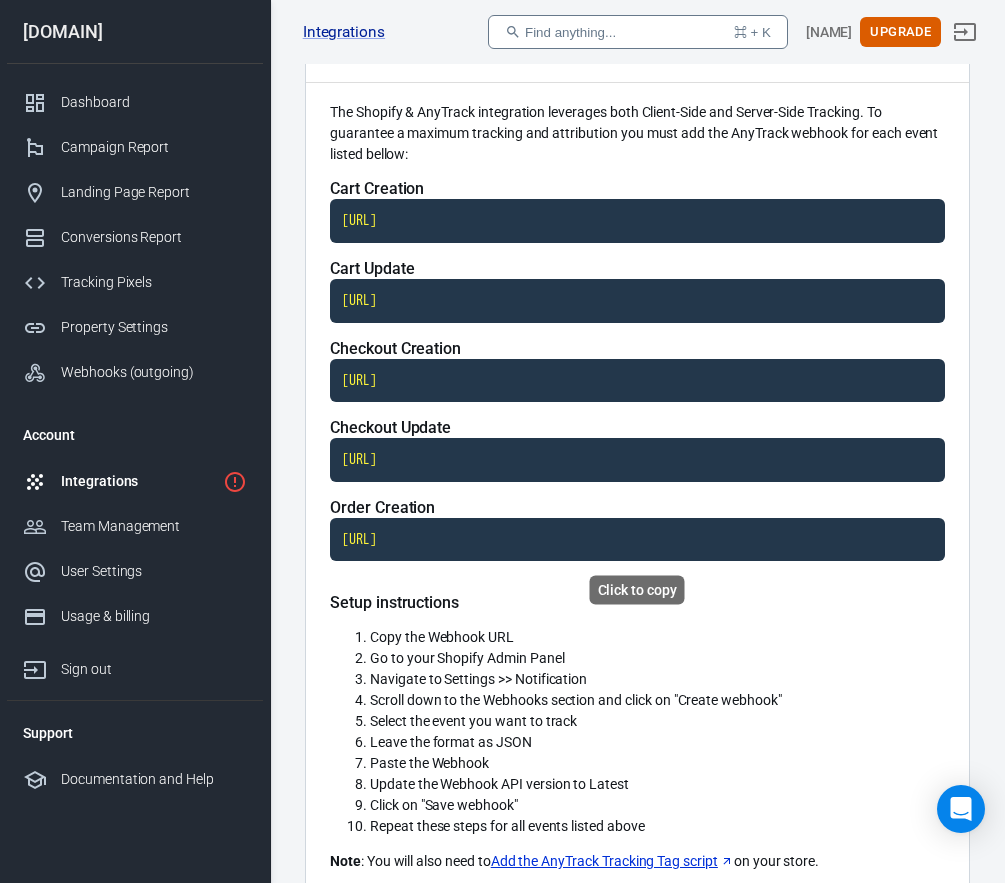 click on "[URL]" at bounding box center [637, 221] 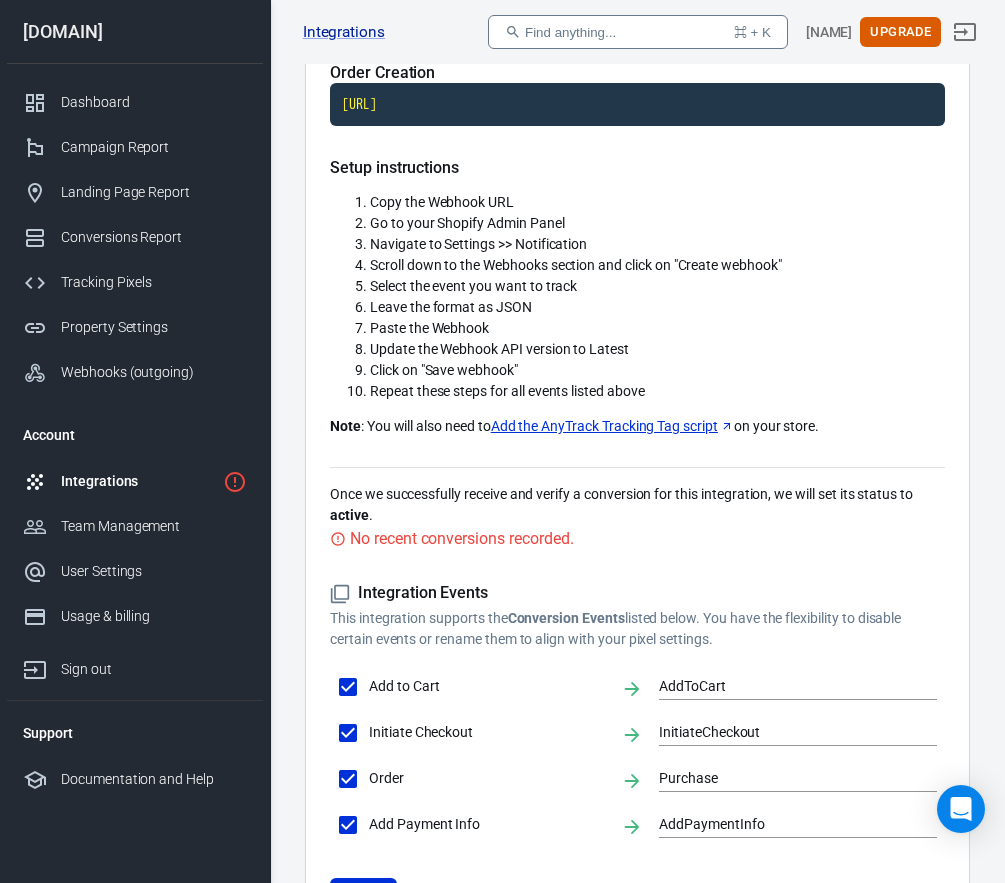 scroll, scrollTop: 741, scrollLeft: 0, axis: vertical 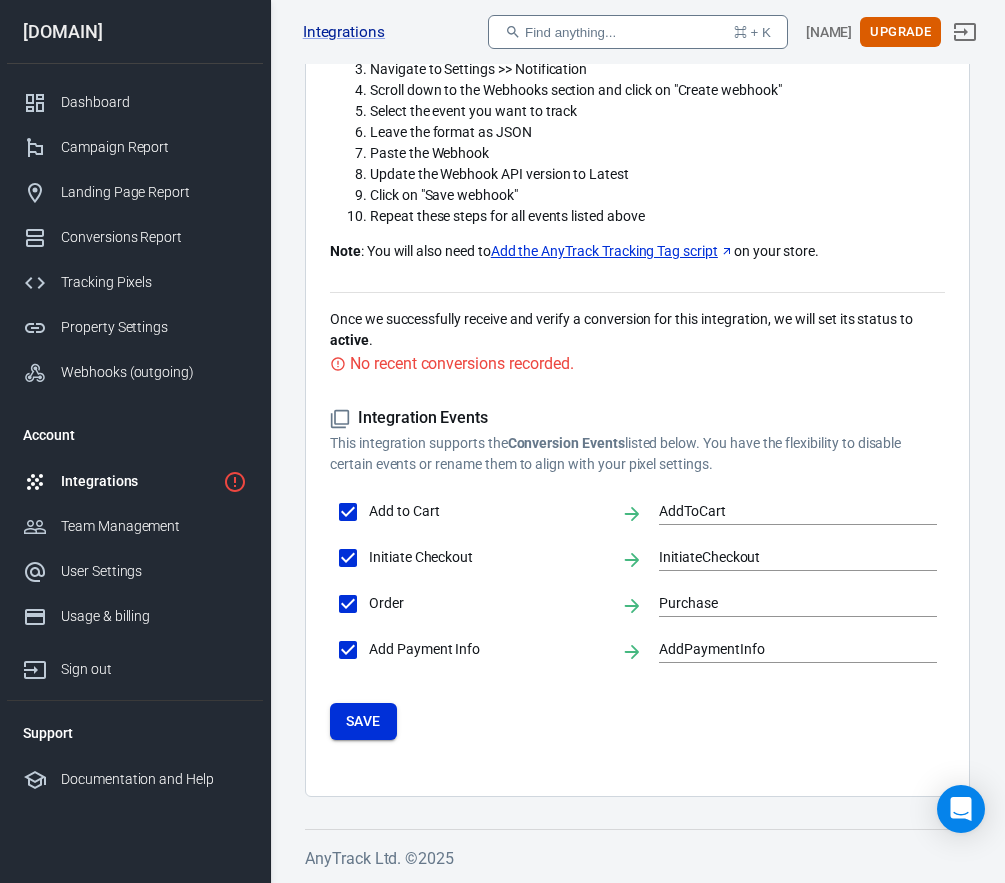 click on "Save" at bounding box center (363, 721) 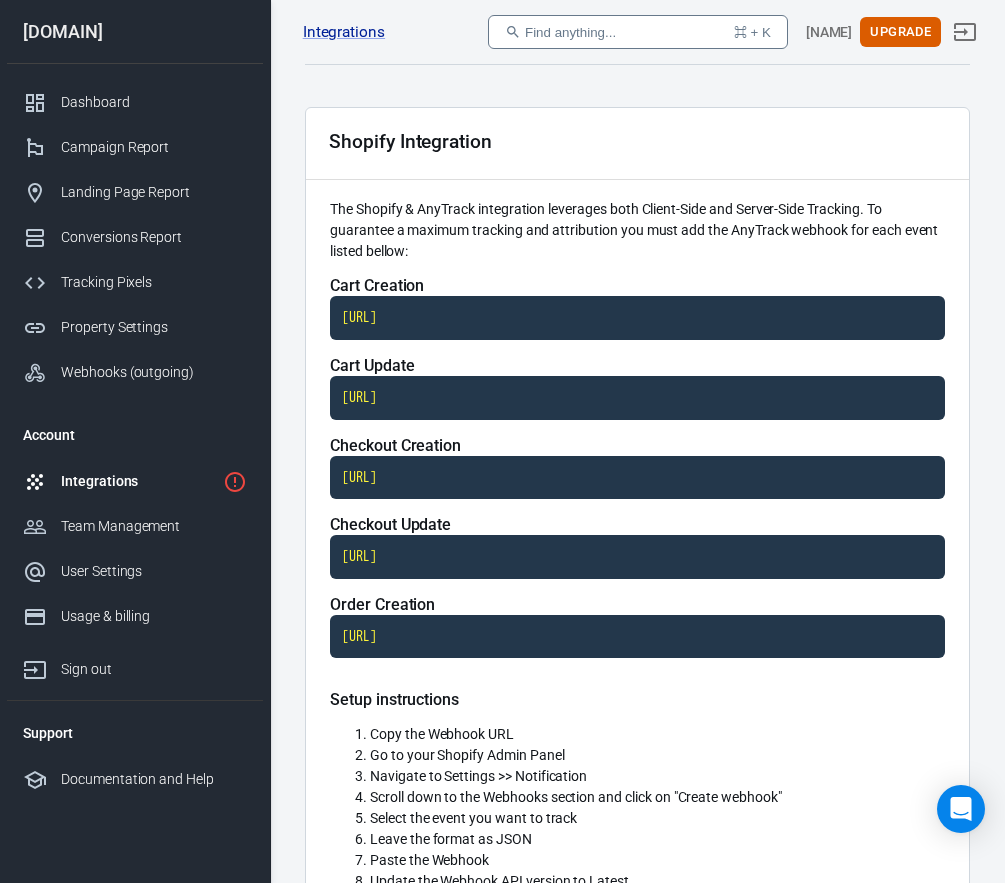 scroll, scrollTop: 0, scrollLeft: 0, axis: both 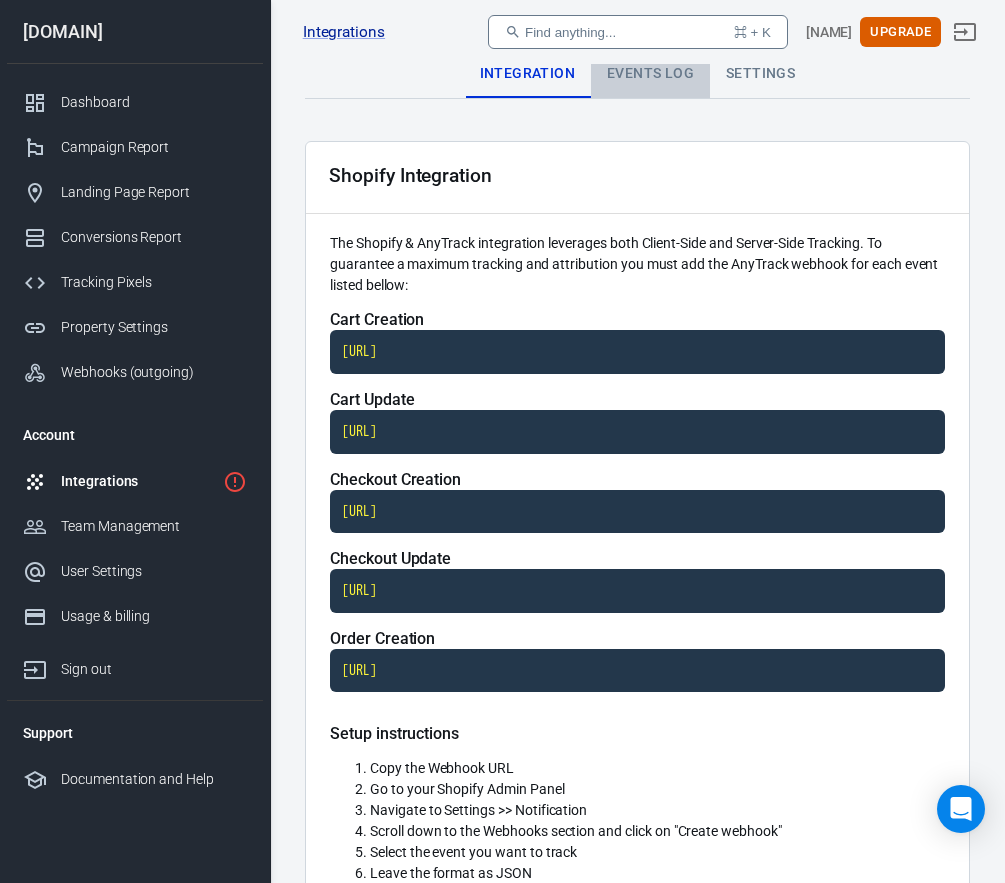 click on "Events Log" at bounding box center (650, 74) 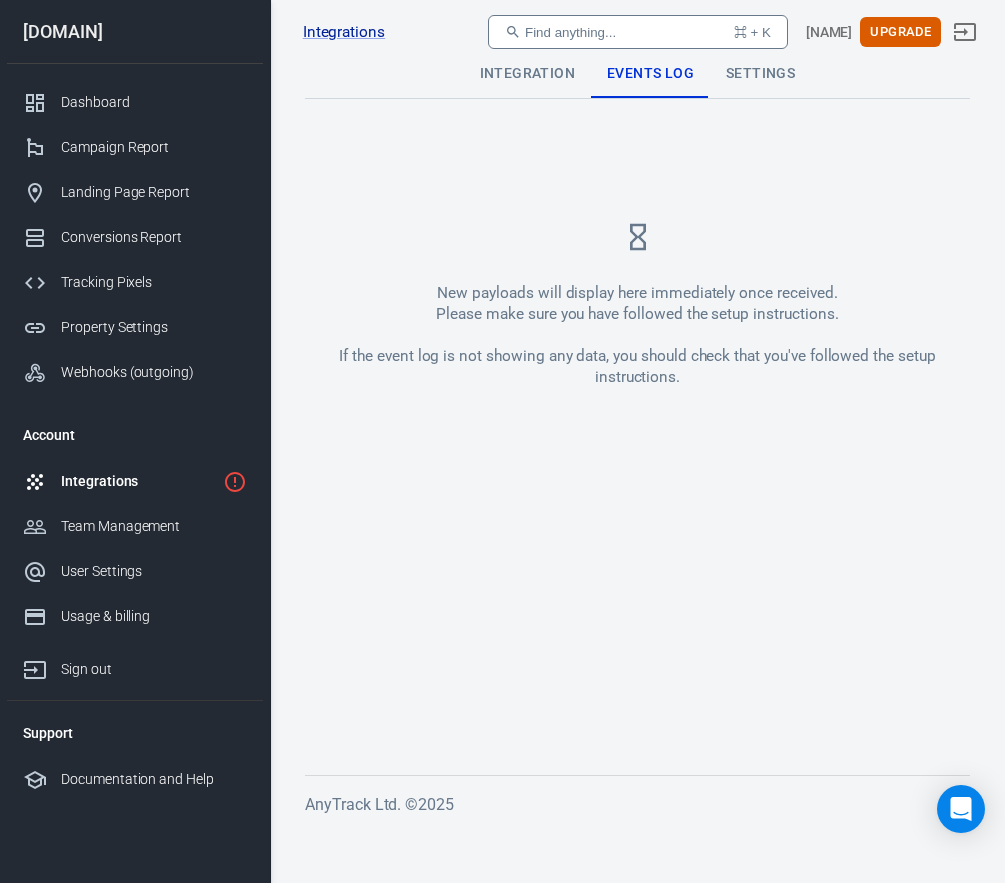 click on "Integration" at bounding box center [527, 74] 